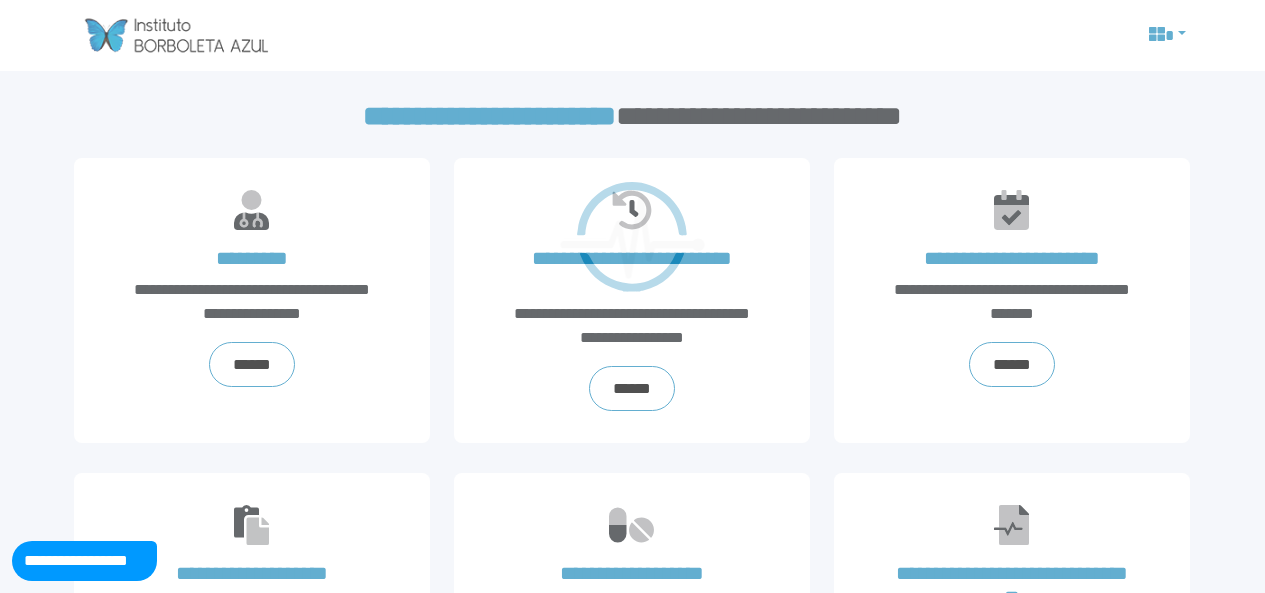 scroll, scrollTop: 0, scrollLeft: 0, axis: both 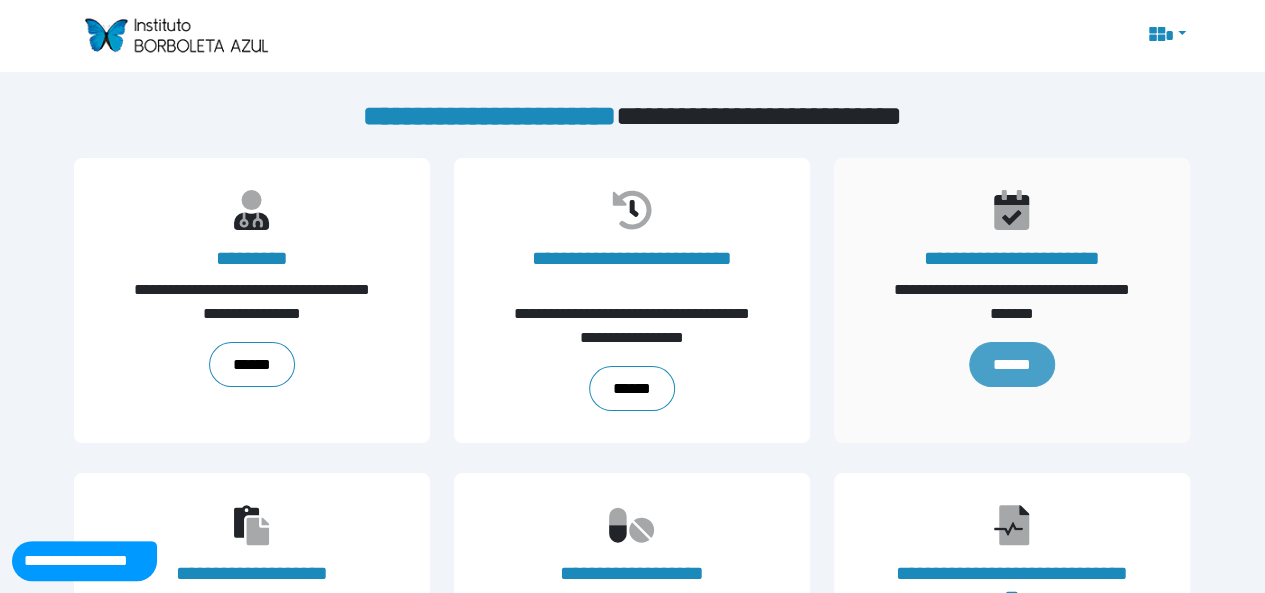click on "******" at bounding box center (1012, 364) 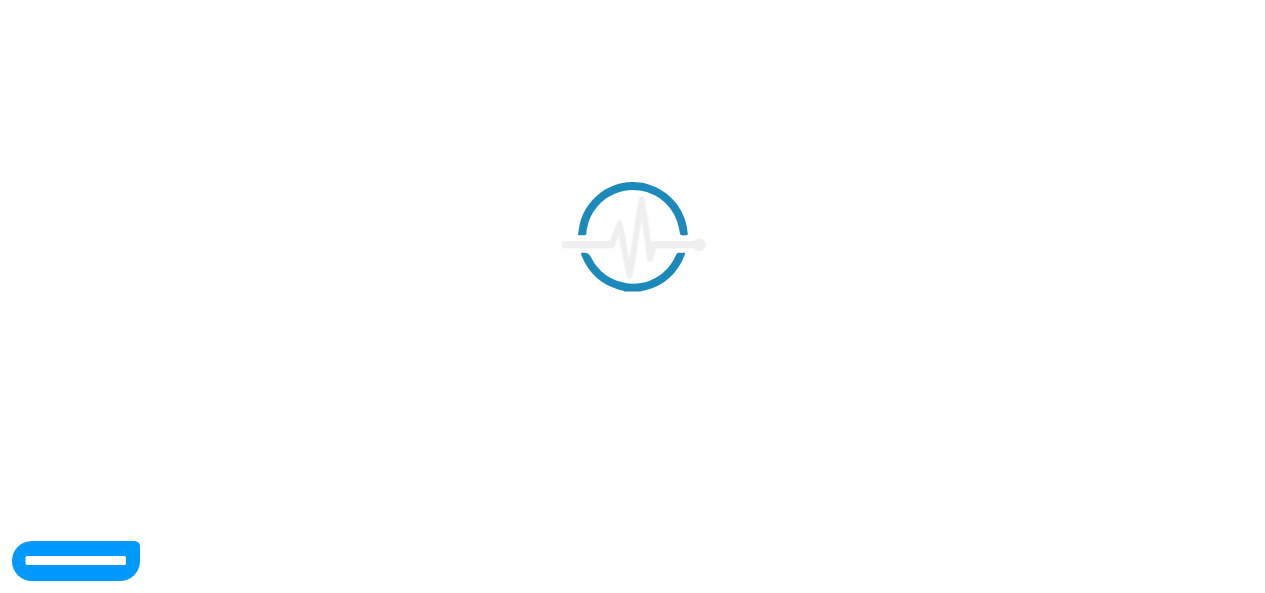 scroll, scrollTop: 0, scrollLeft: 0, axis: both 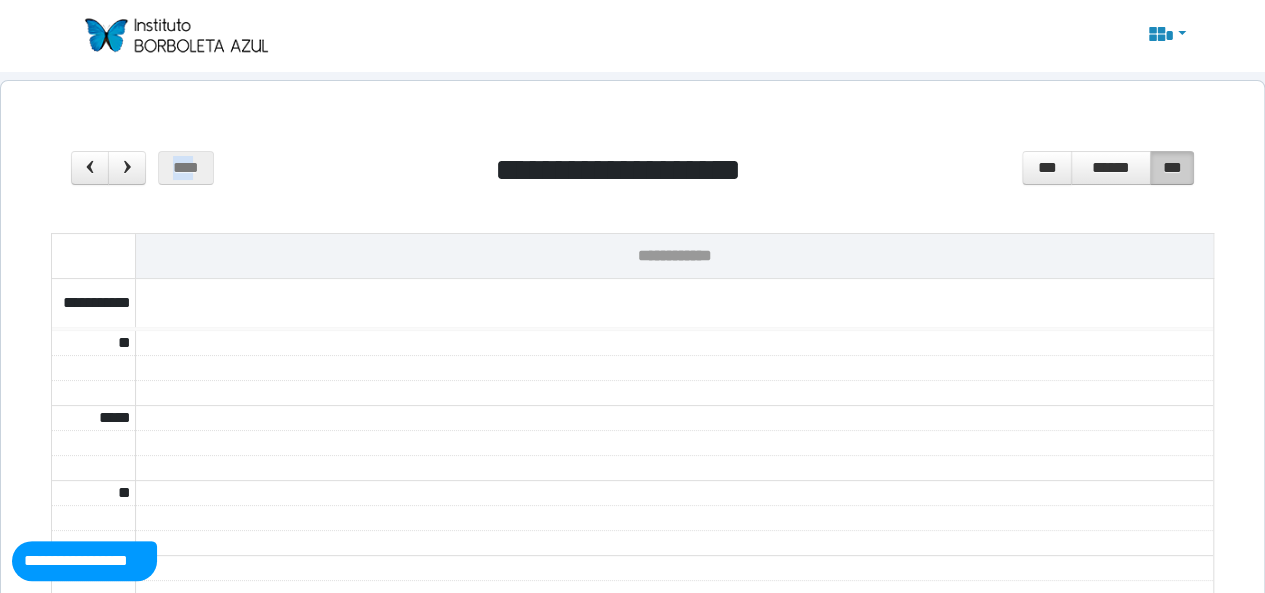 click on "**********" at bounding box center (632, 174) 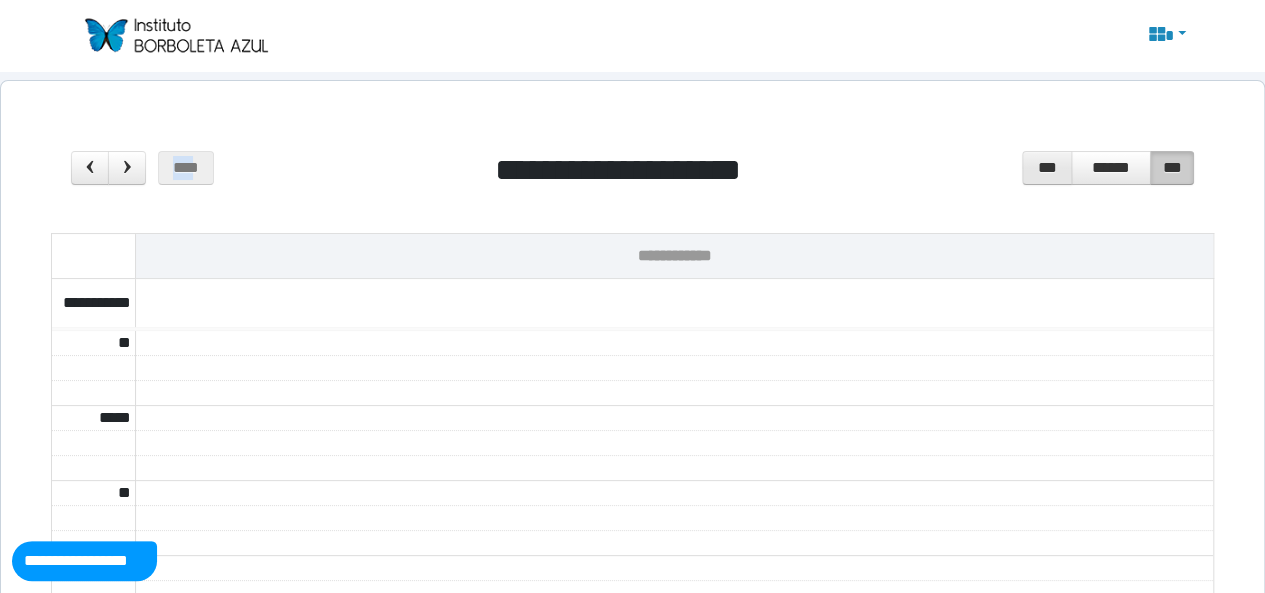 click on "***" at bounding box center [1047, 168] 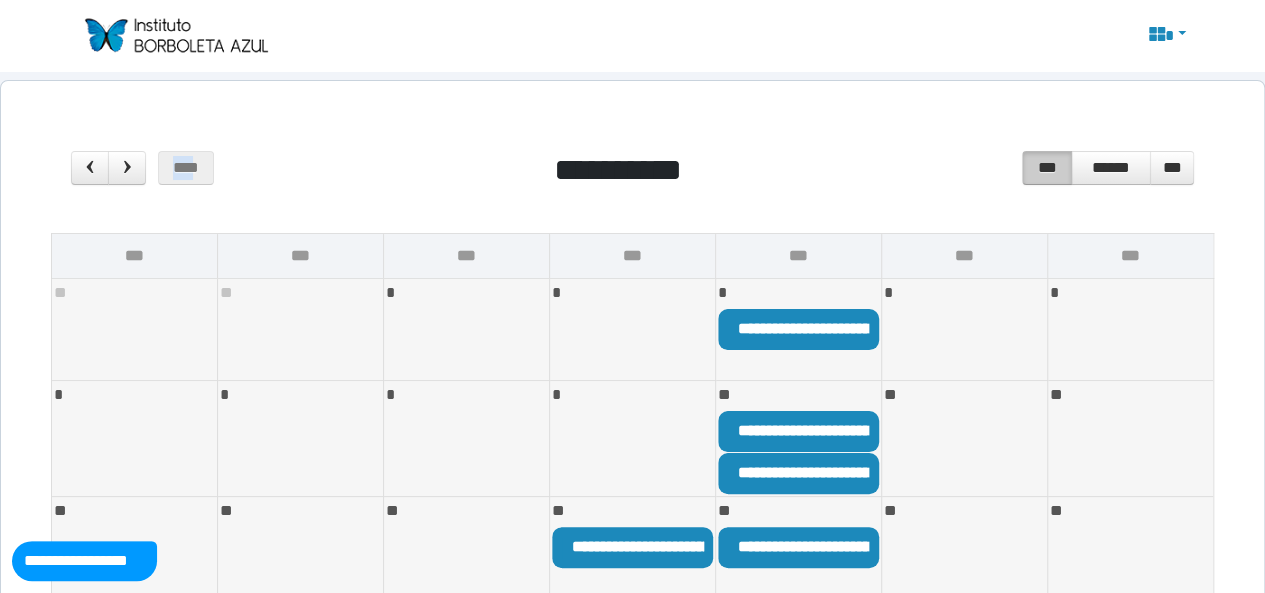 click at bounding box center [1166, 36] 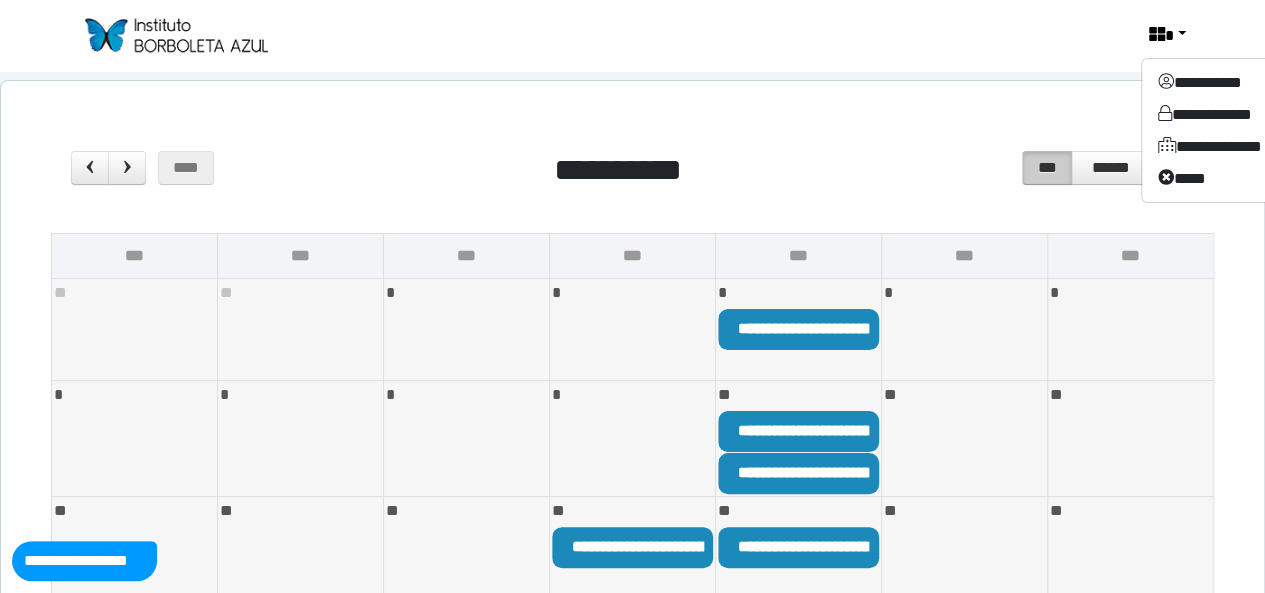click on "**********" at bounding box center (632, 174) 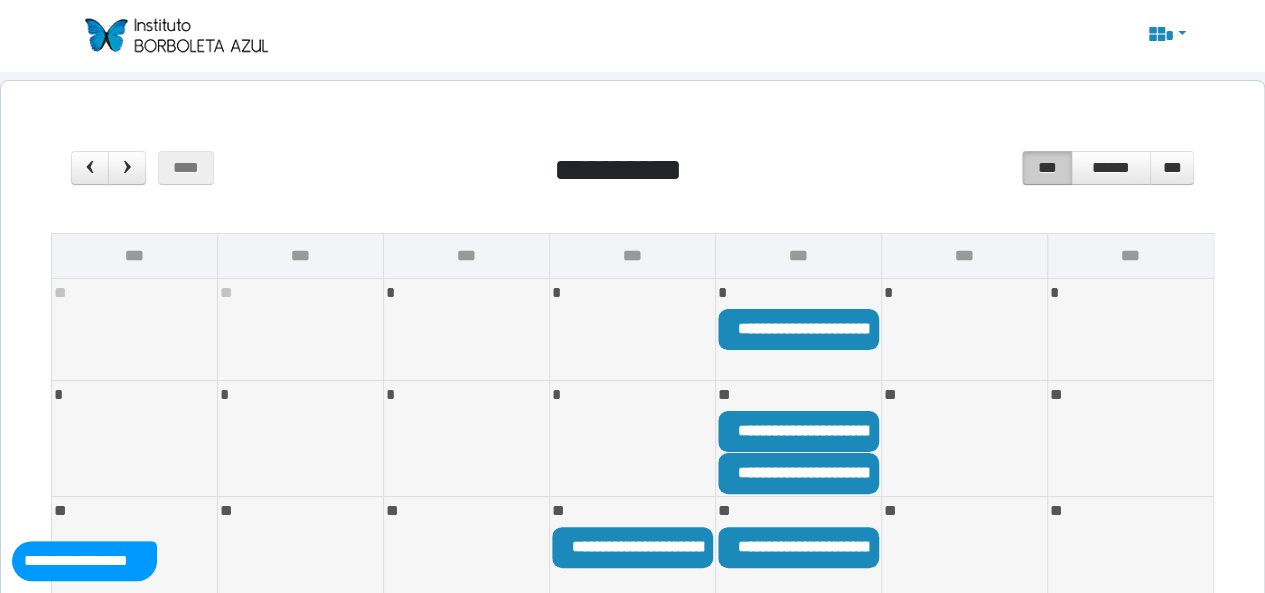 click at bounding box center [175, 35] 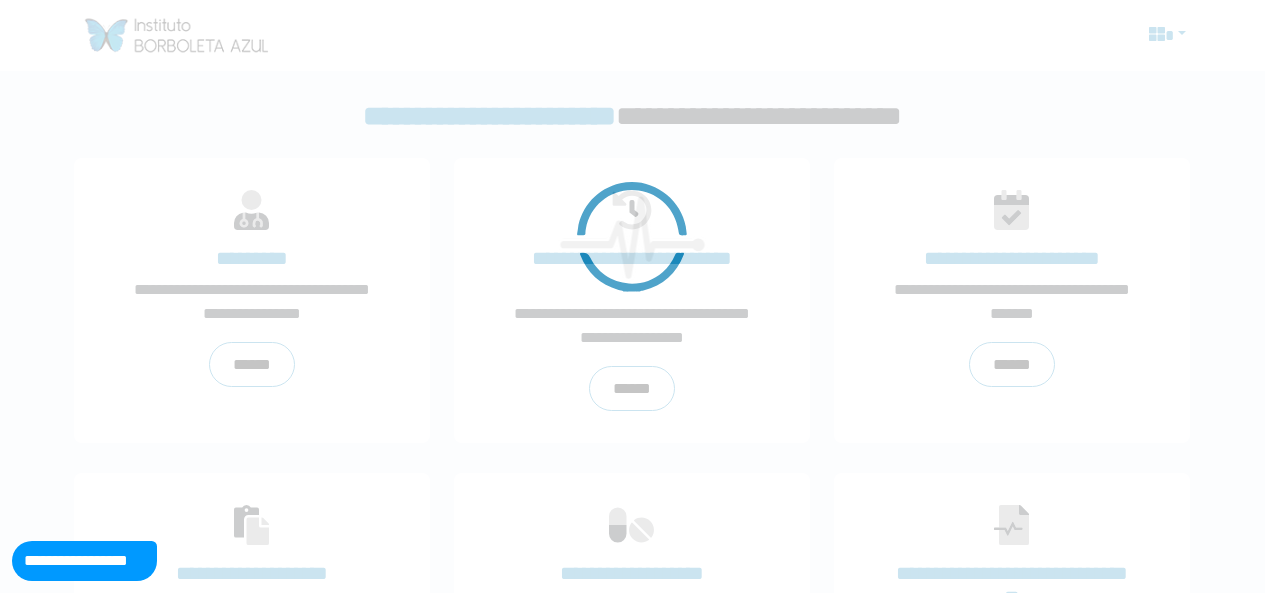 scroll, scrollTop: 0, scrollLeft: 0, axis: both 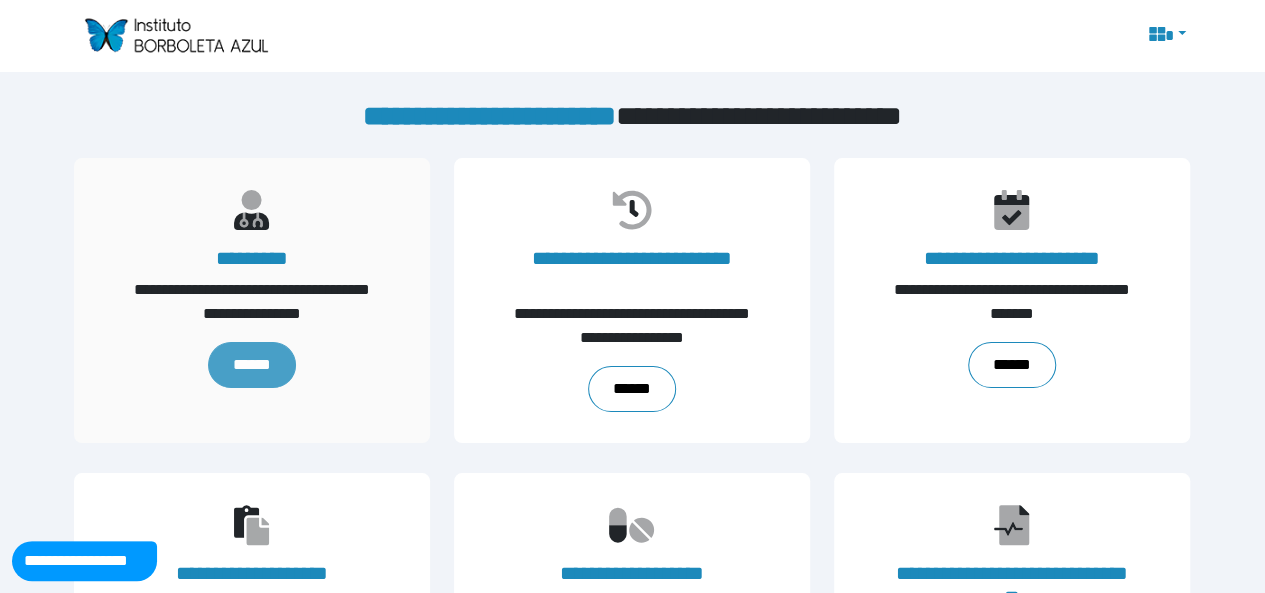 click on "******" at bounding box center (252, 365) 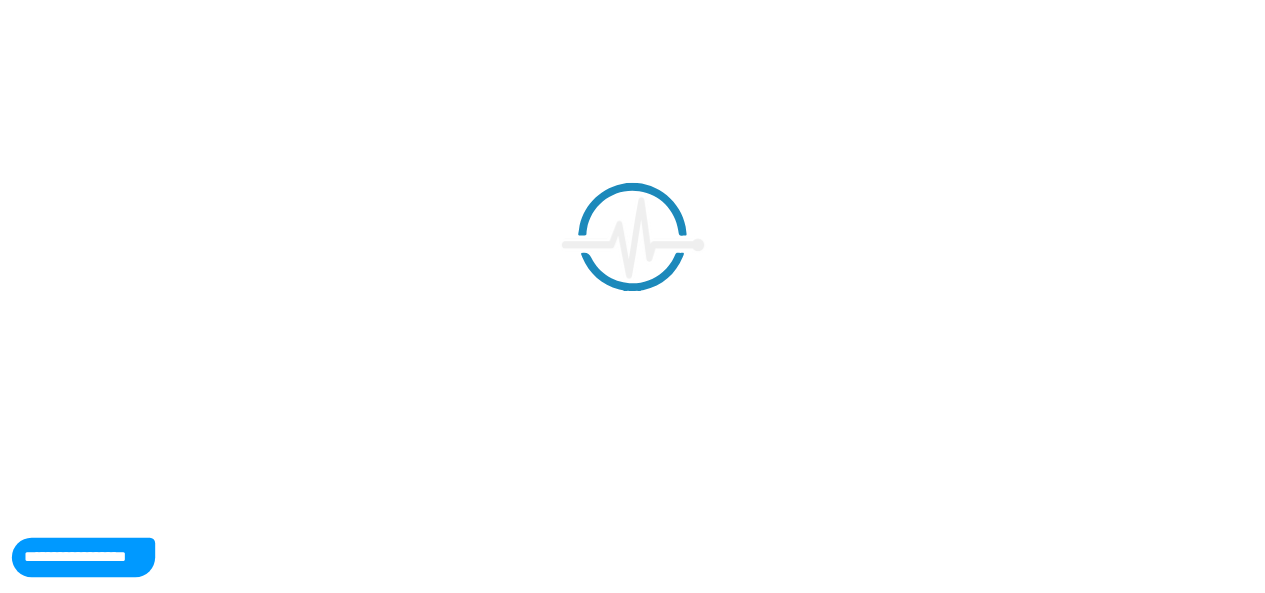 scroll, scrollTop: 0, scrollLeft: 0, axis: both 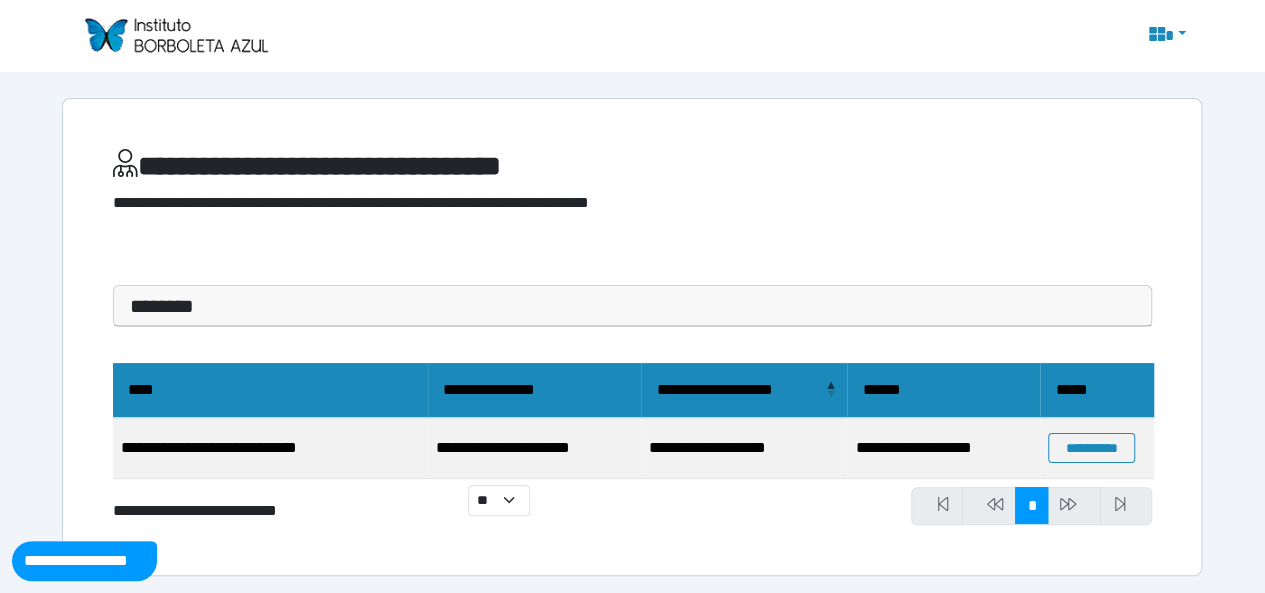 click on "**********" at bounding box center (1097, 448) 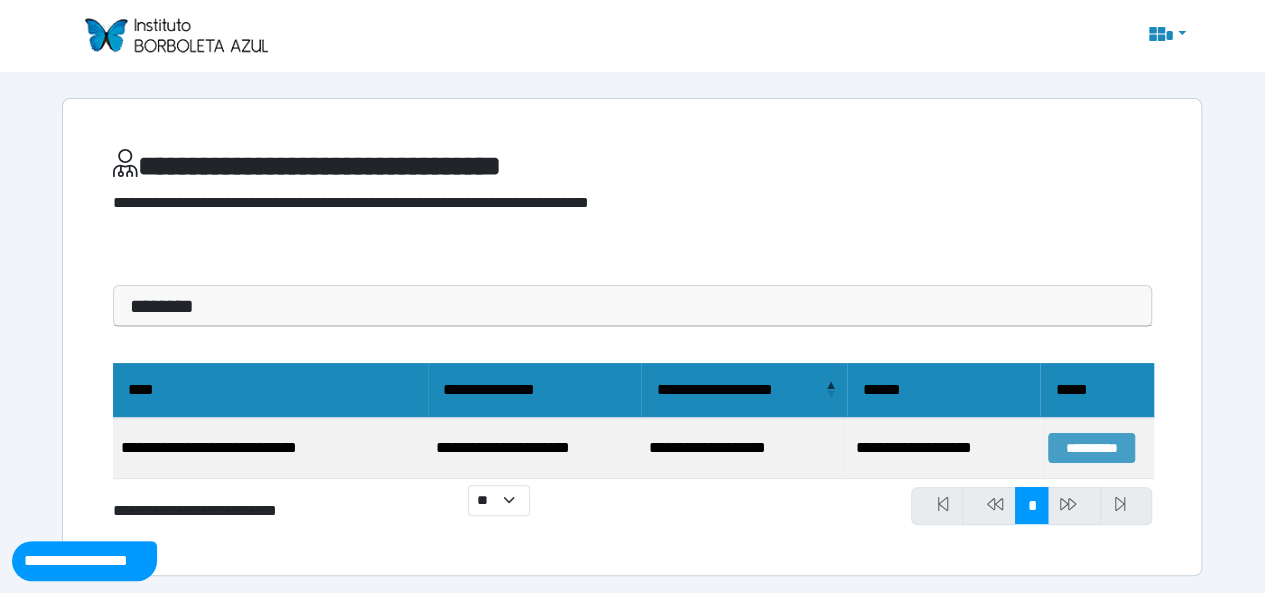 click on "**********" at bounding box center [1091, 448] 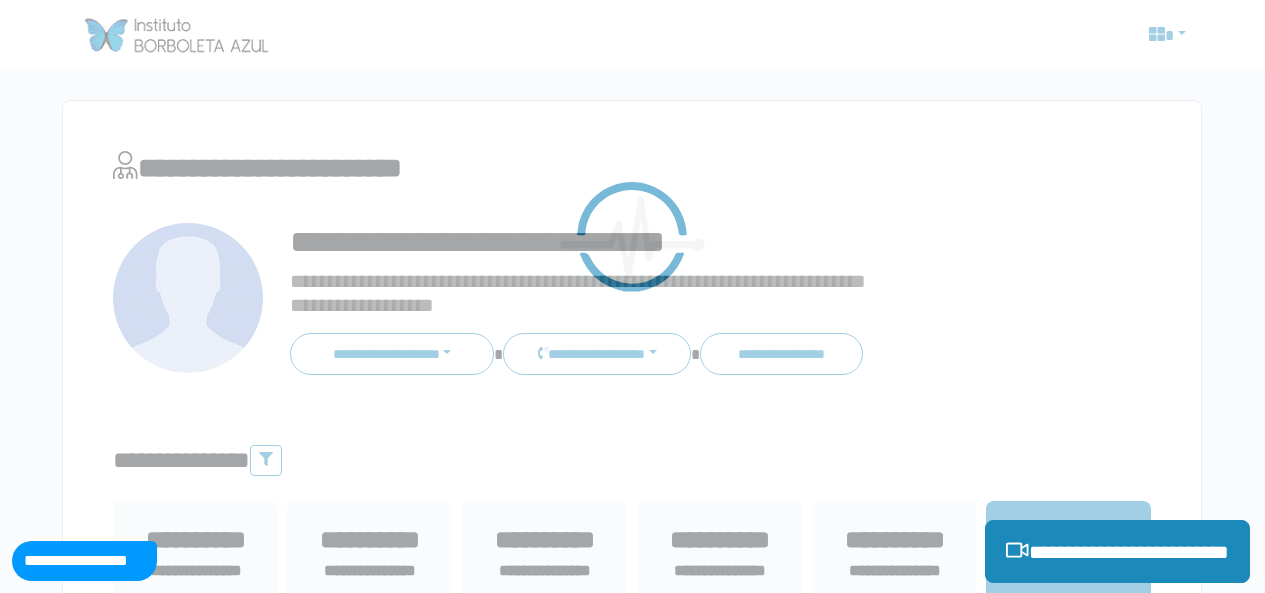 scroll, scrollTop: 0, scrollLeft: 0, axis: both 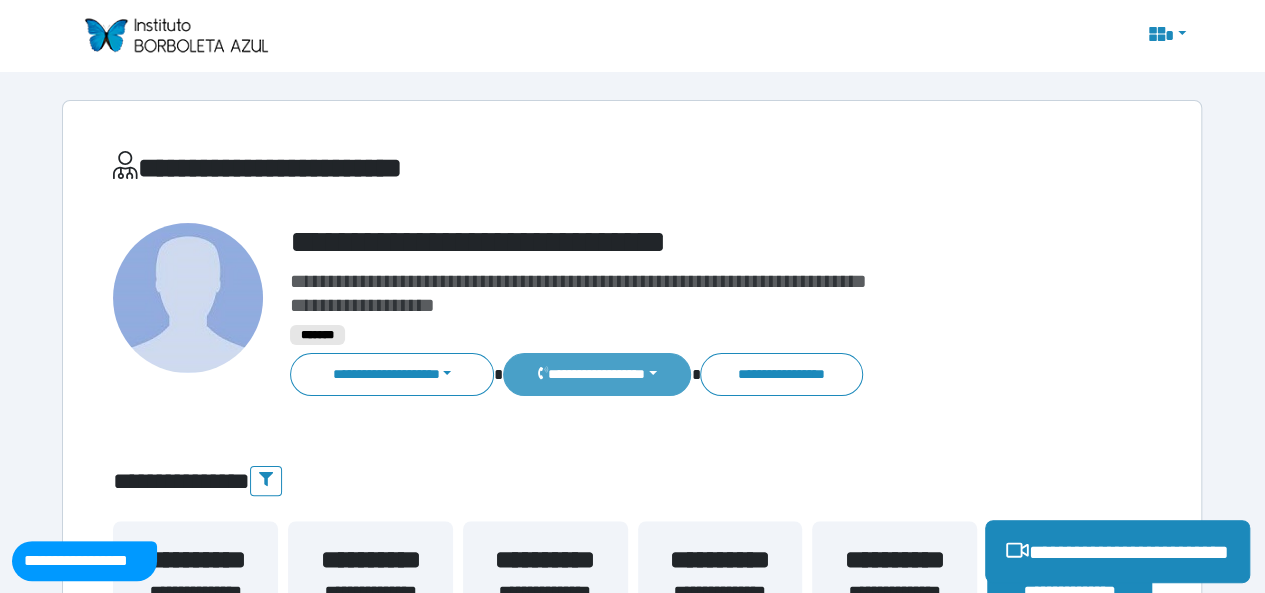click on "**********" at bounding box center (597, 374) 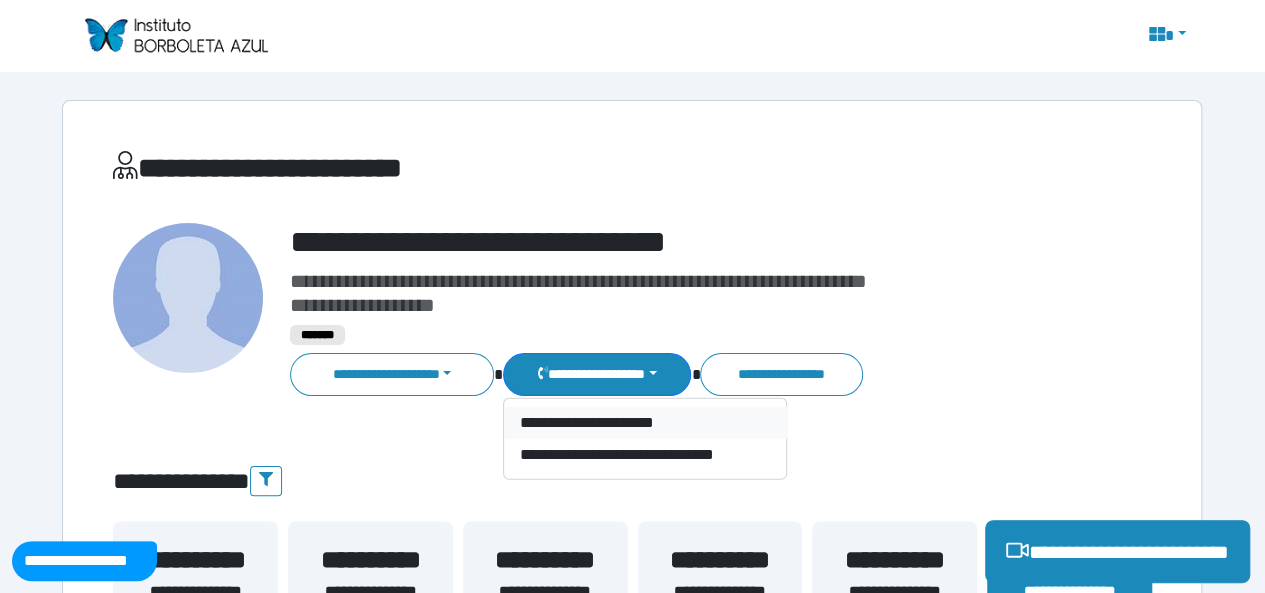 click on "**********" at bounding box center [645, 423] 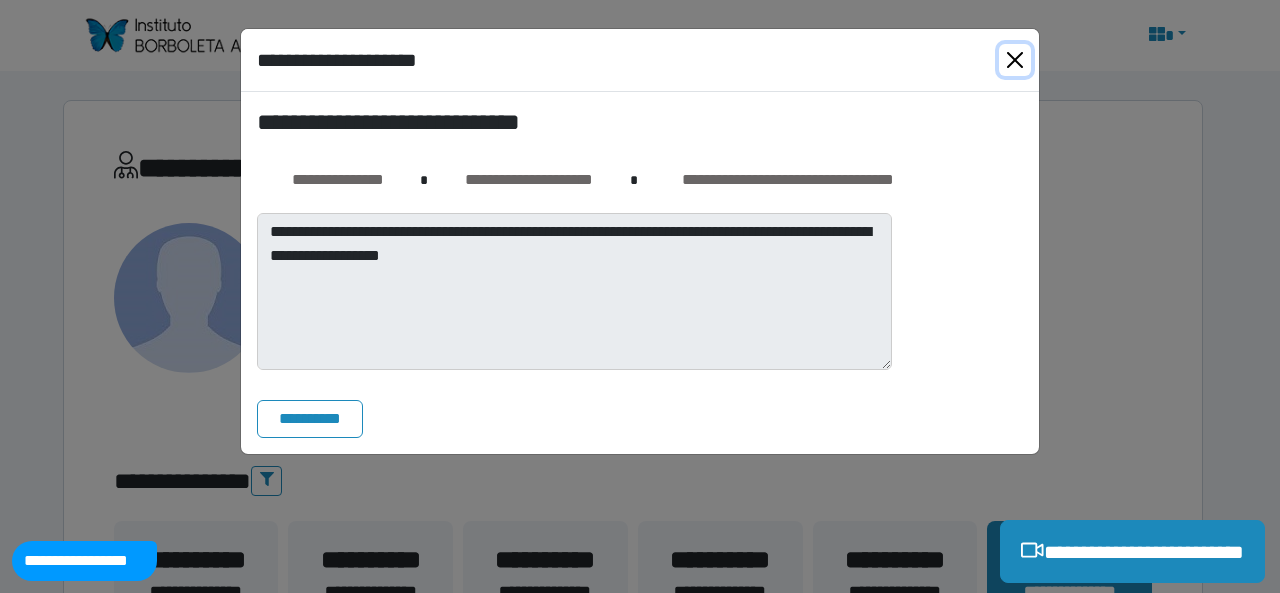 click at bounding box center (1015, 60) 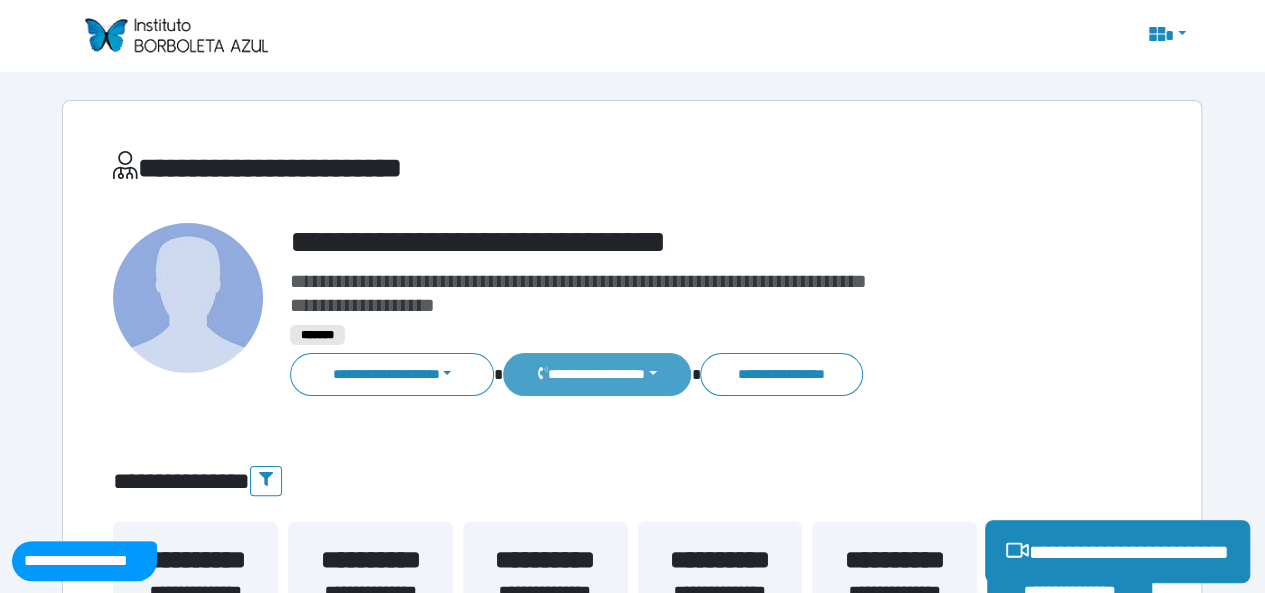 click on "**********" at bounding box center [597, 374] 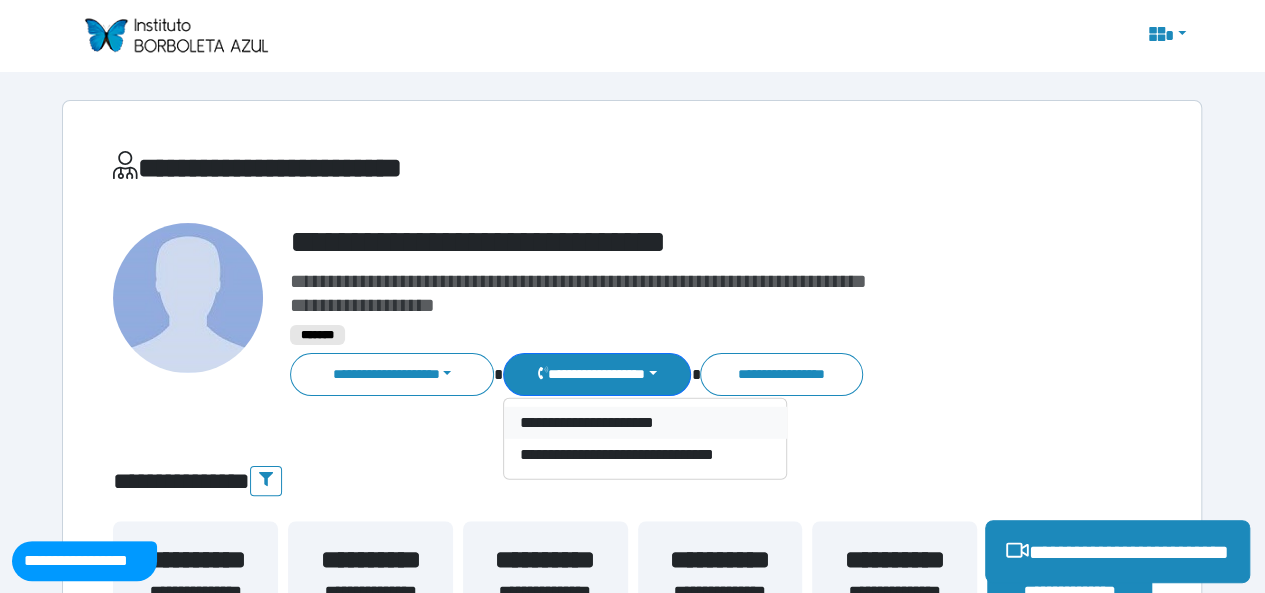 click on "**********" at bounding box center [645, 423] 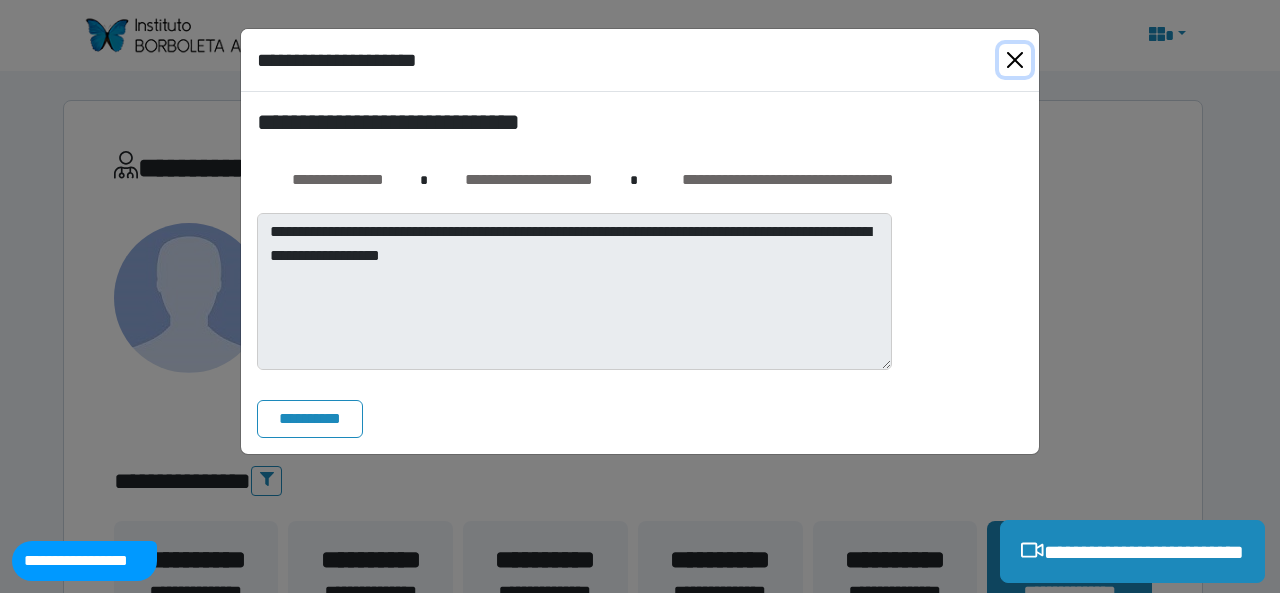 click at bounding box center (1015, 60) 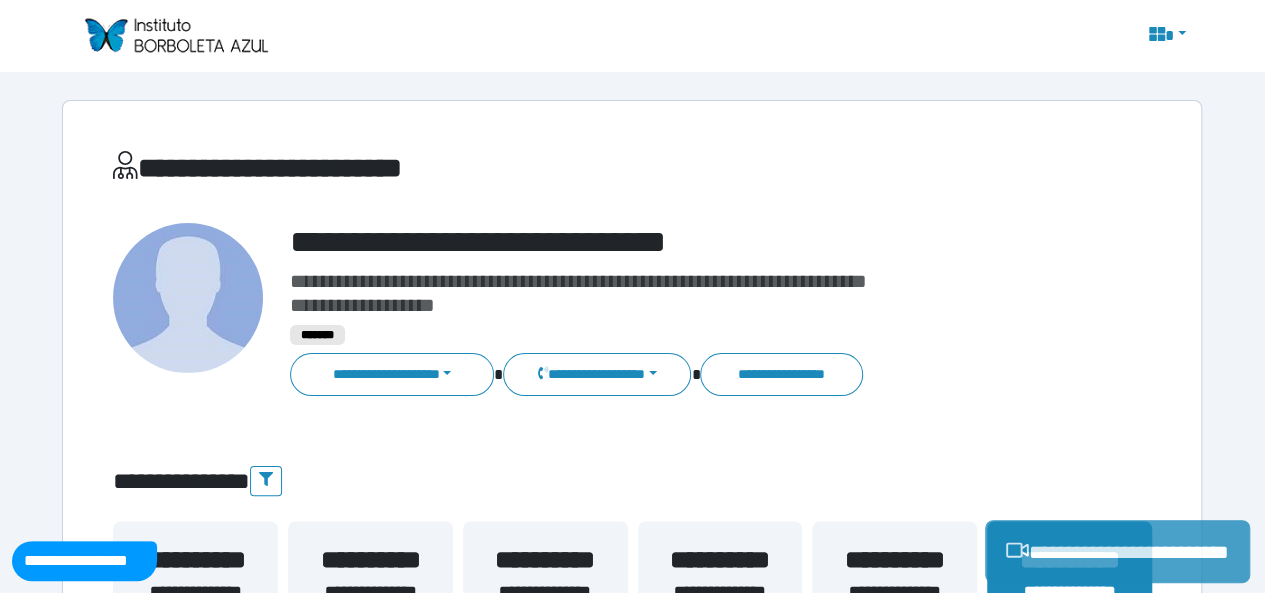 click on "**********" at bounding box center (1117, 551) 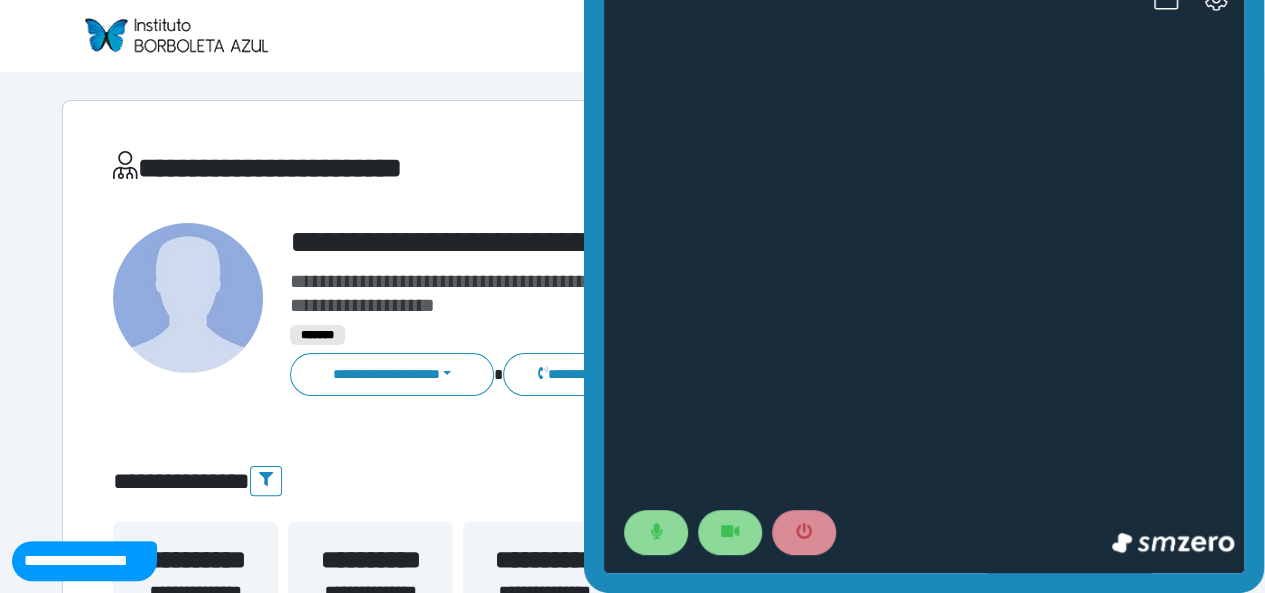 scroll, scrollTop: 0, scrollLeft: 0, axis: both 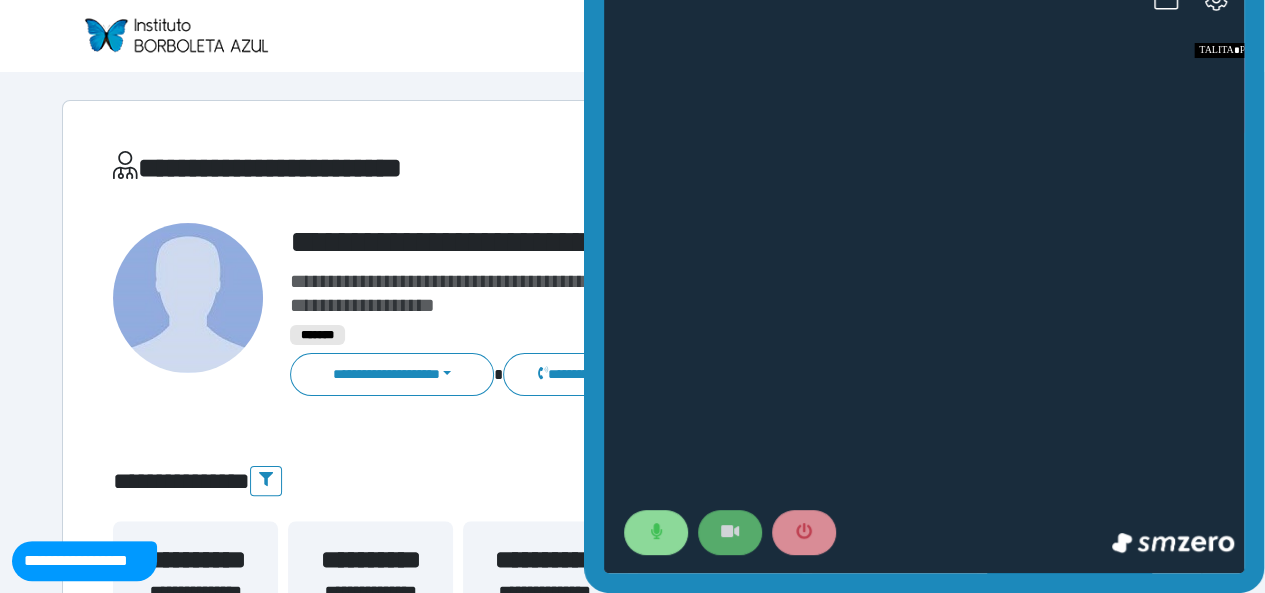 click 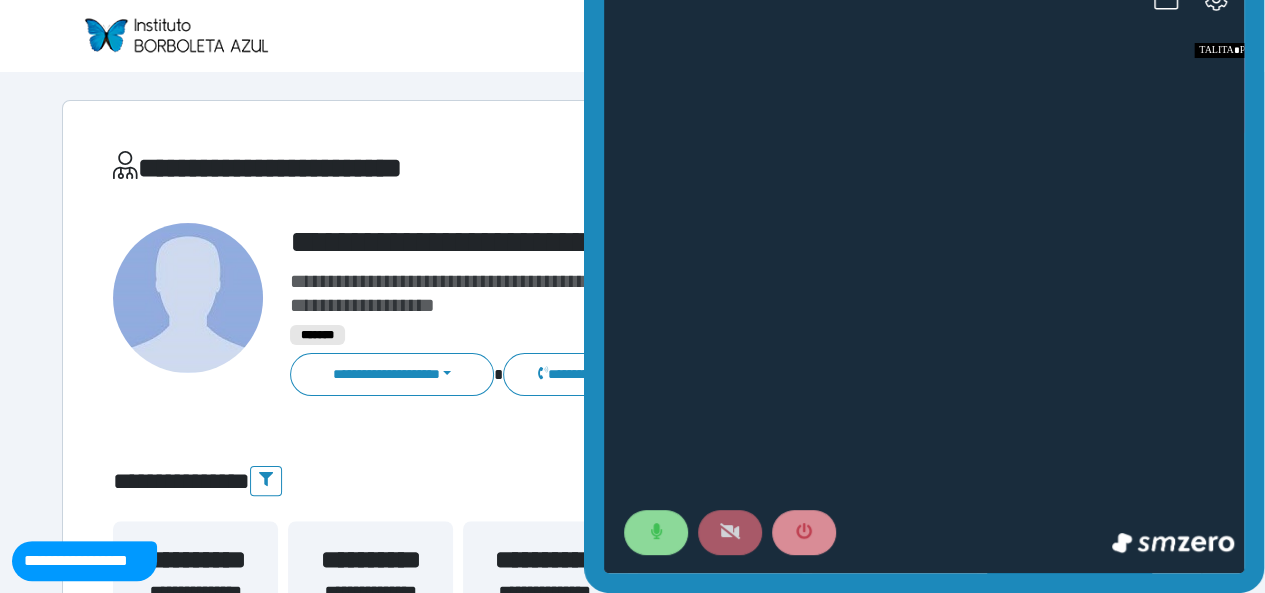 click 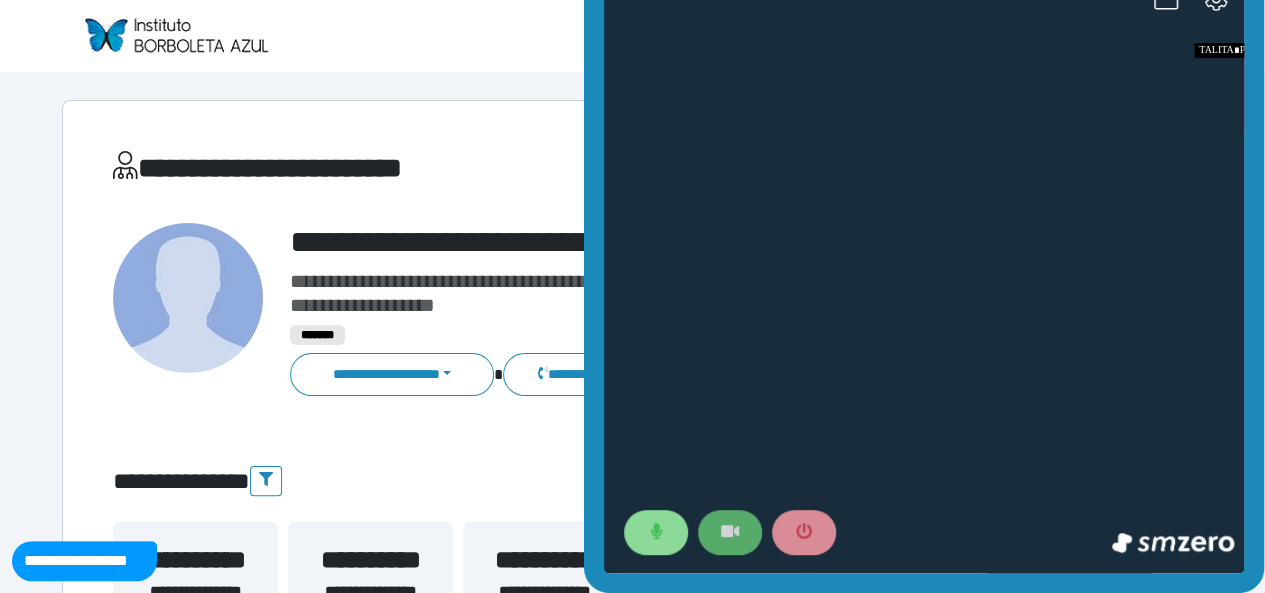 click at bounding box center [730, 532] 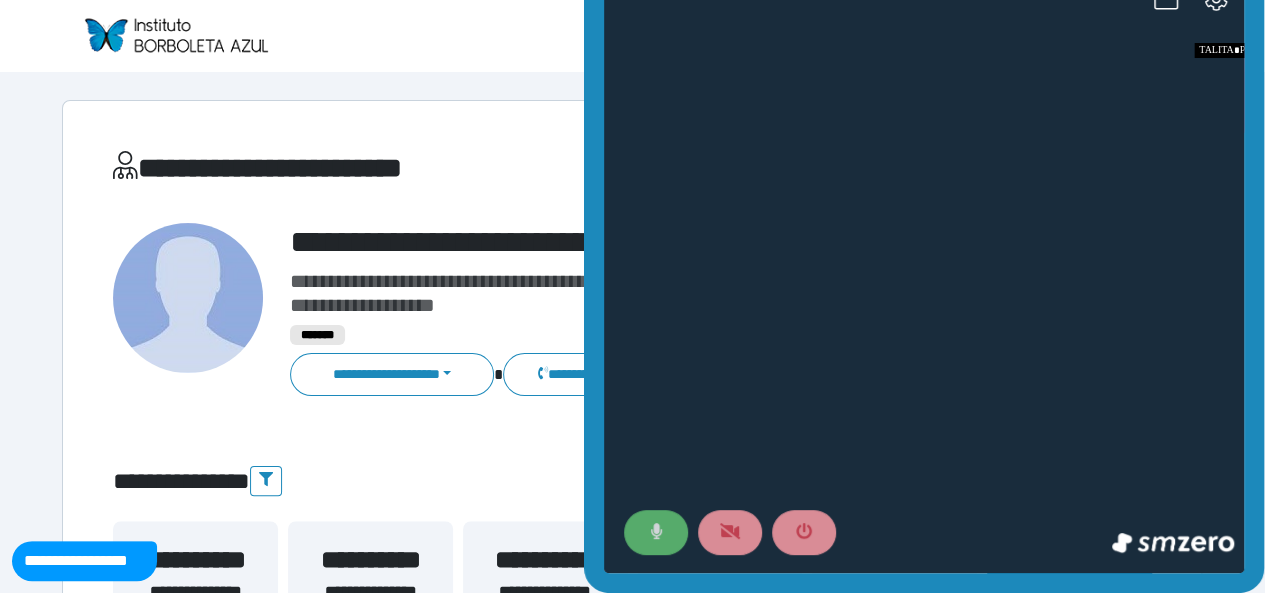 click at bounding box center [656, 532] 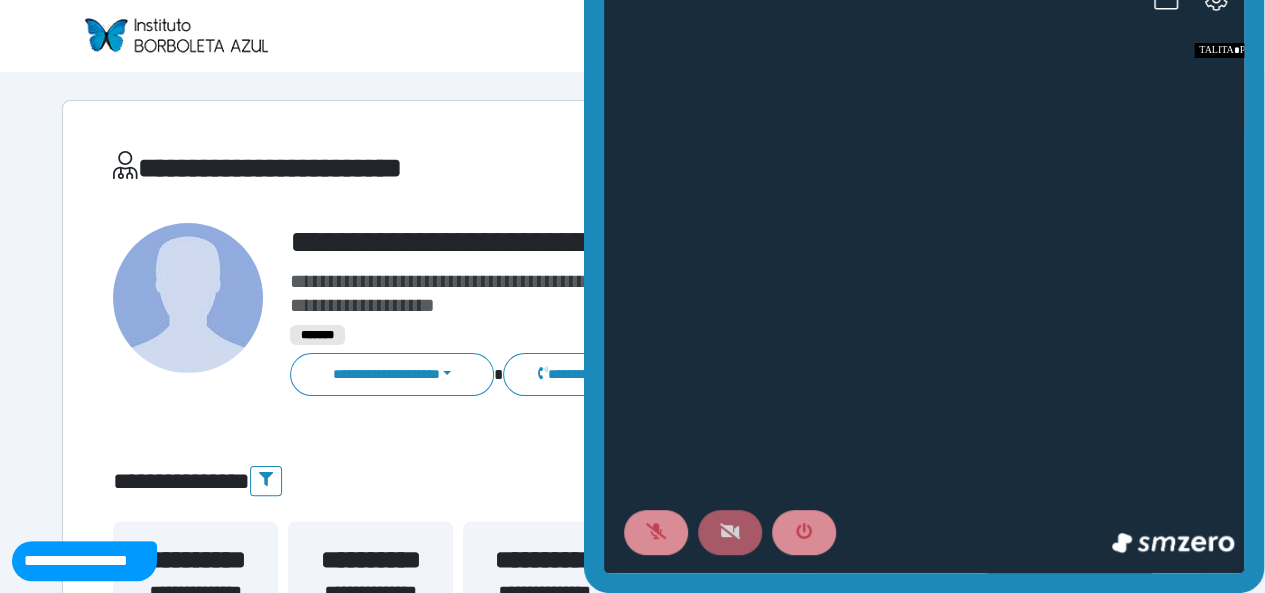 click at bounding box center [730, 532] 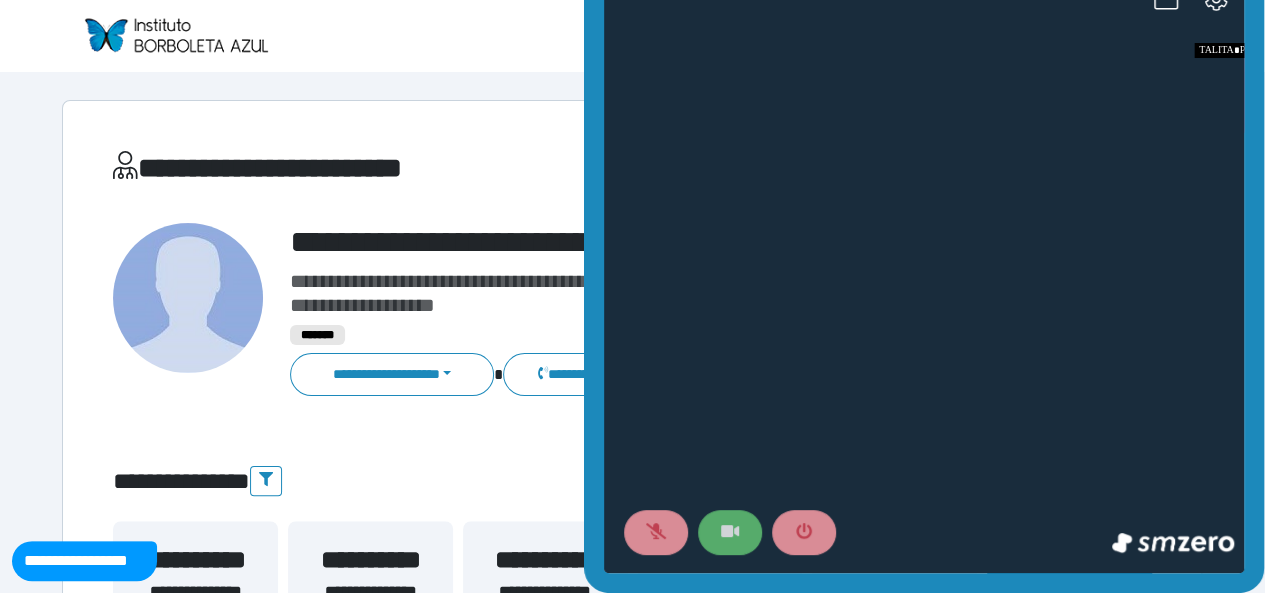 click at bounding box center (730, 532) 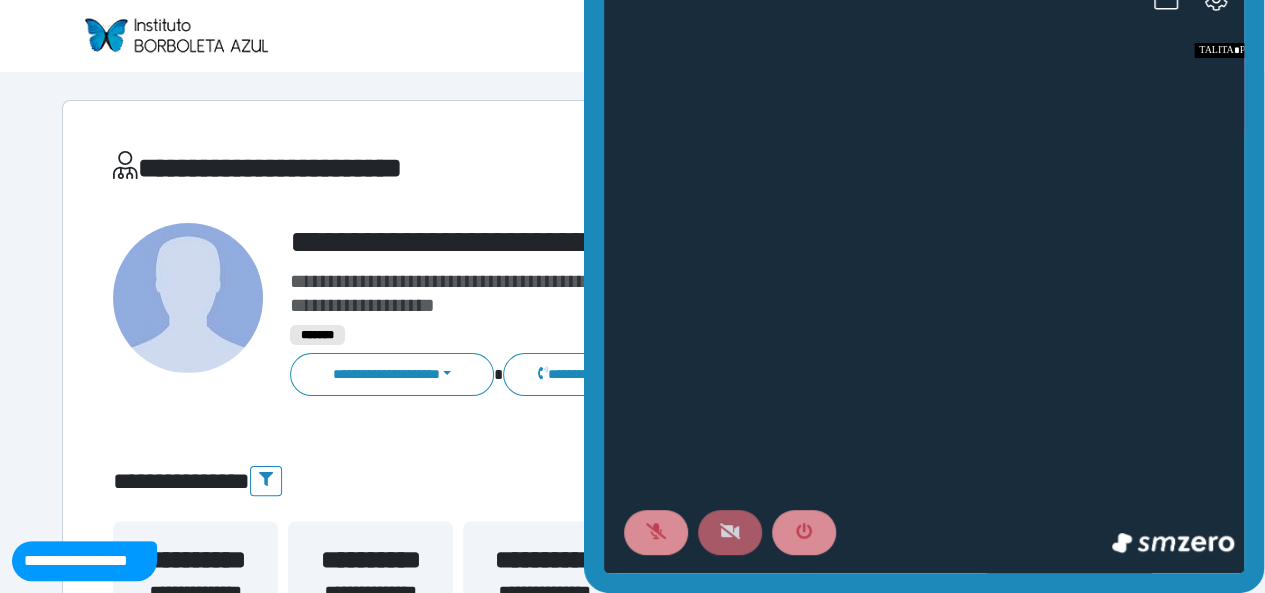click at bounding box center [730, 532] 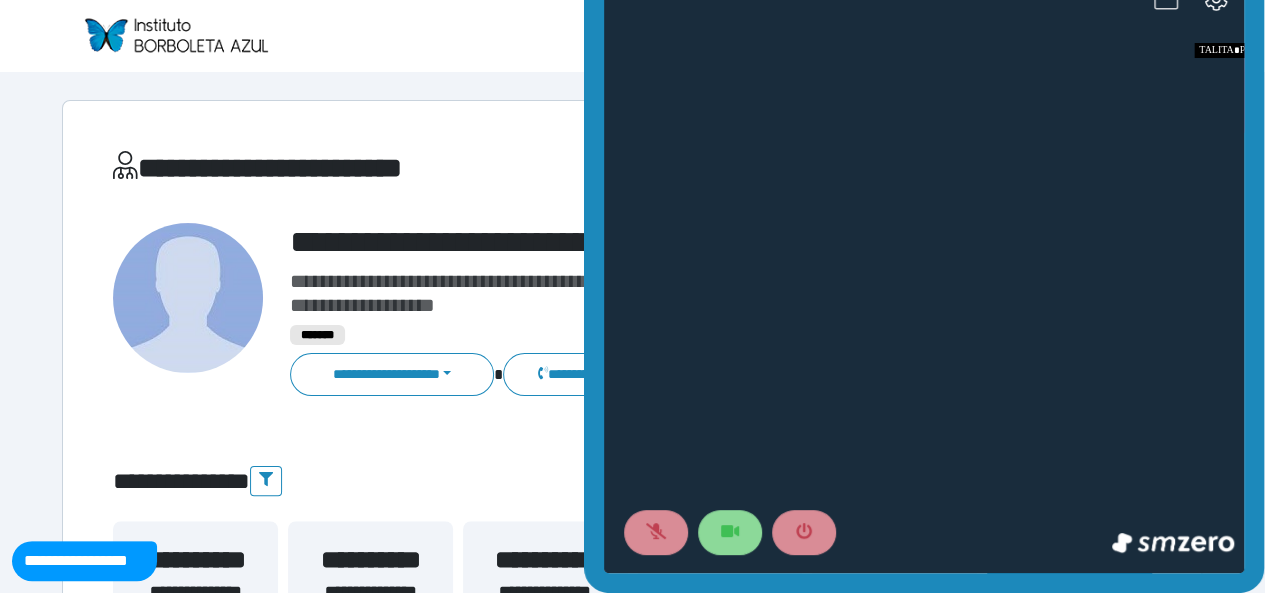 click at bounding box center (1166, 1) 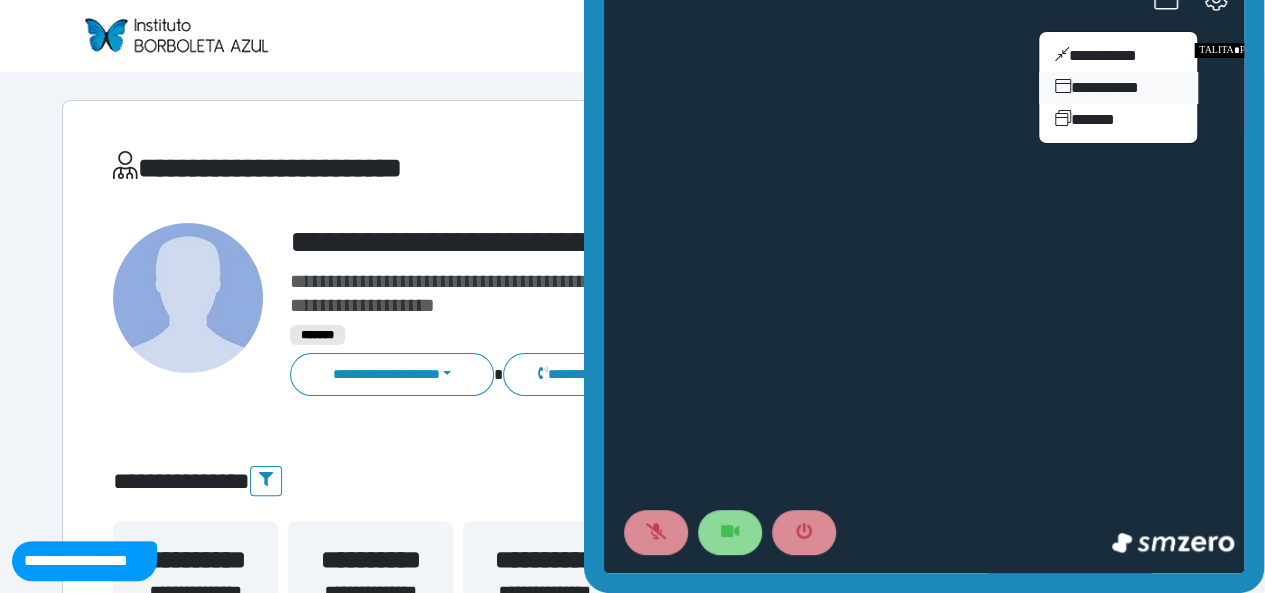 click on "**********" at bounding box center (1118, 88) 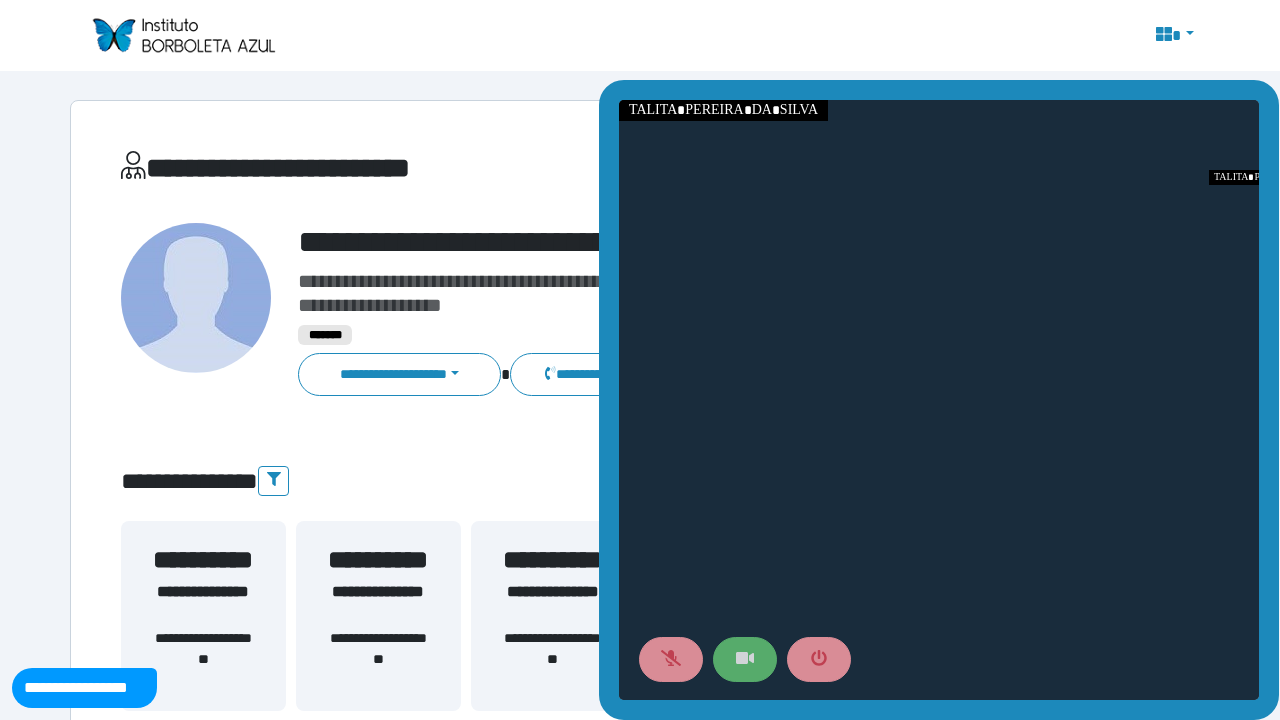 click at bounding box center [745, 659] 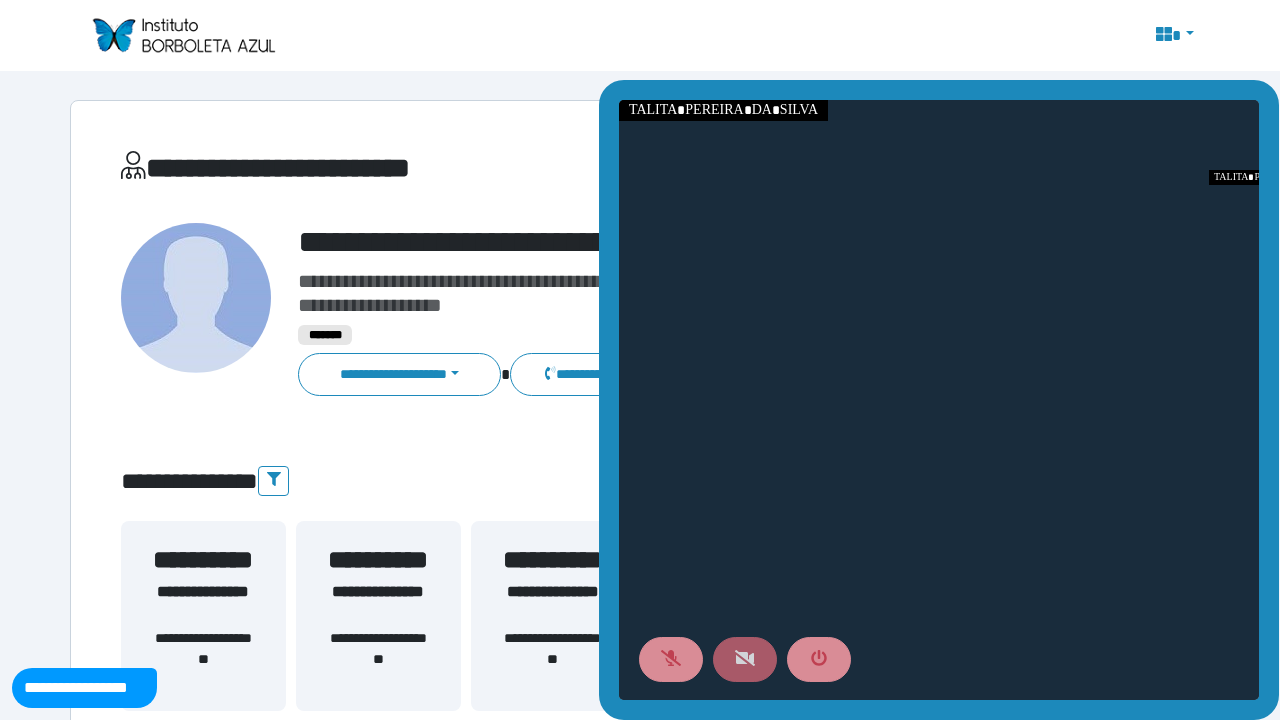 click at bounding box center (745, 659) 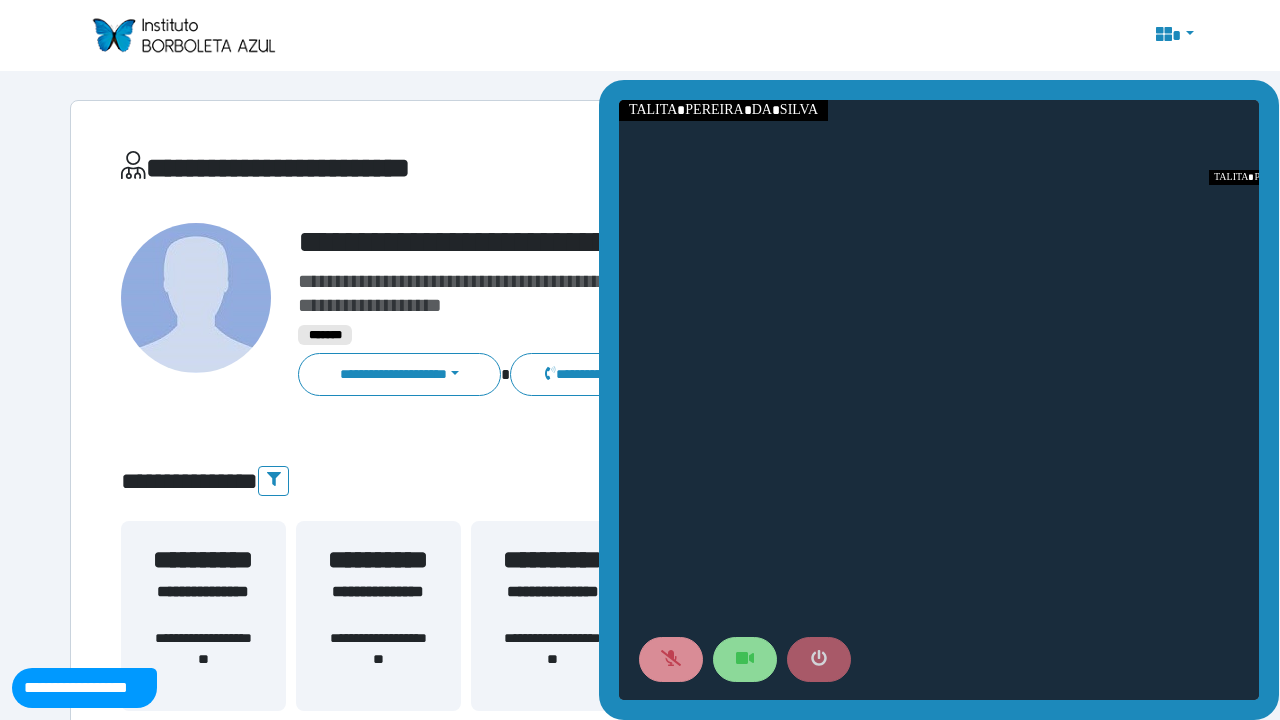 click 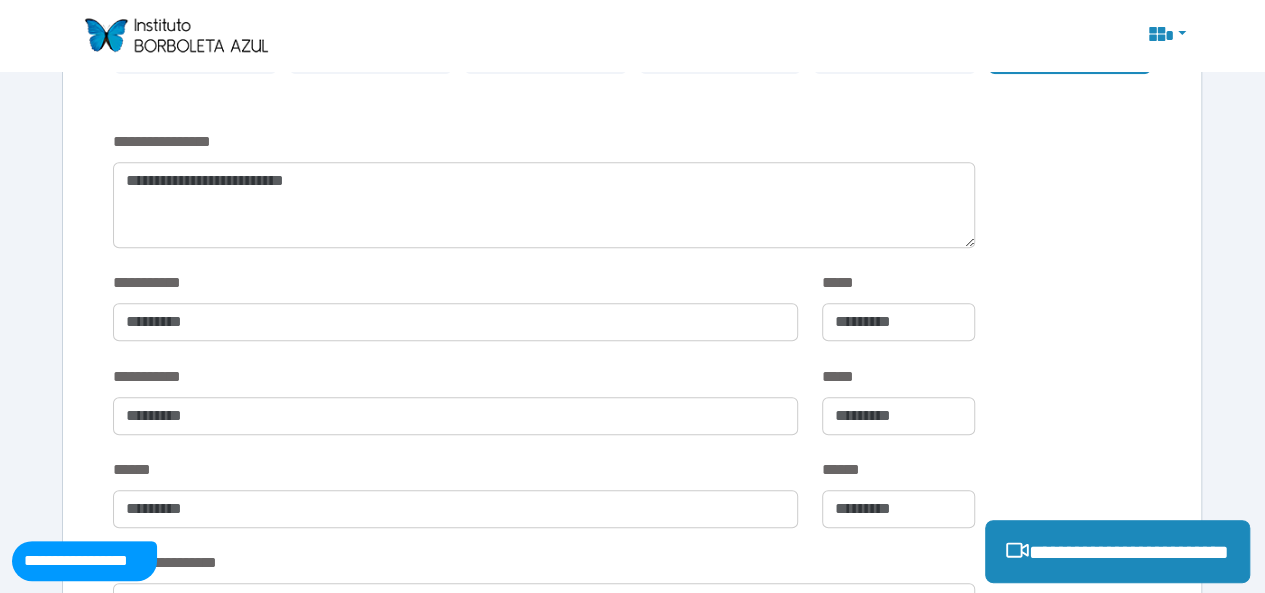scroll, scrollTop: 600, scrollLeft: 0, axis: vertical 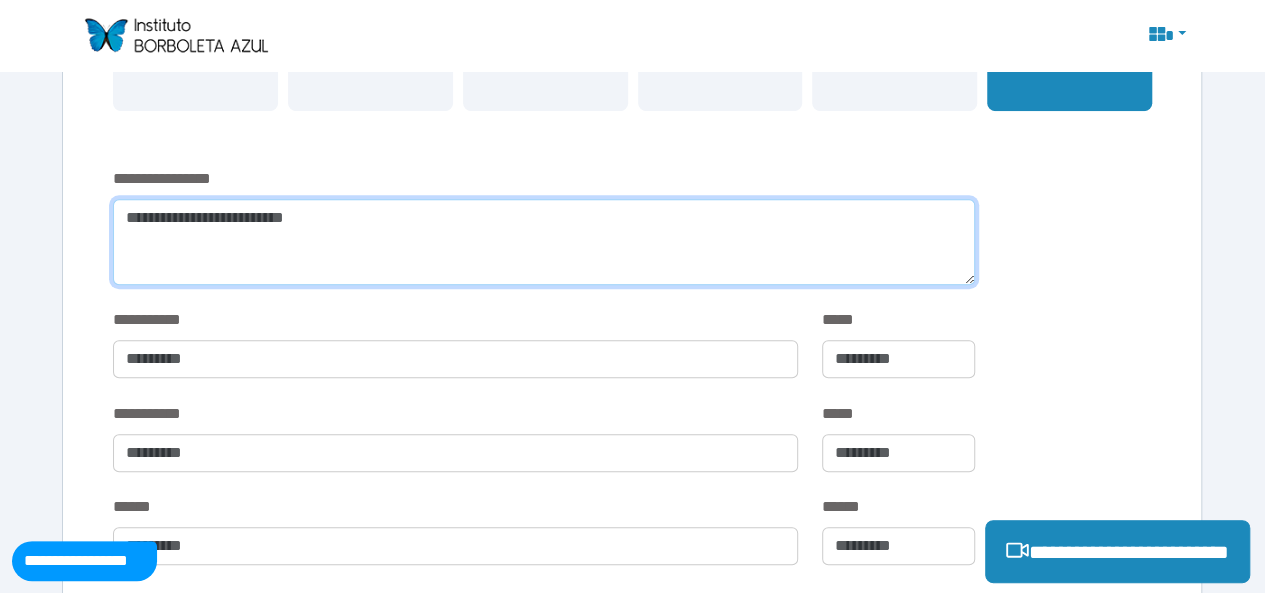 click at bounding box center [544, 242] 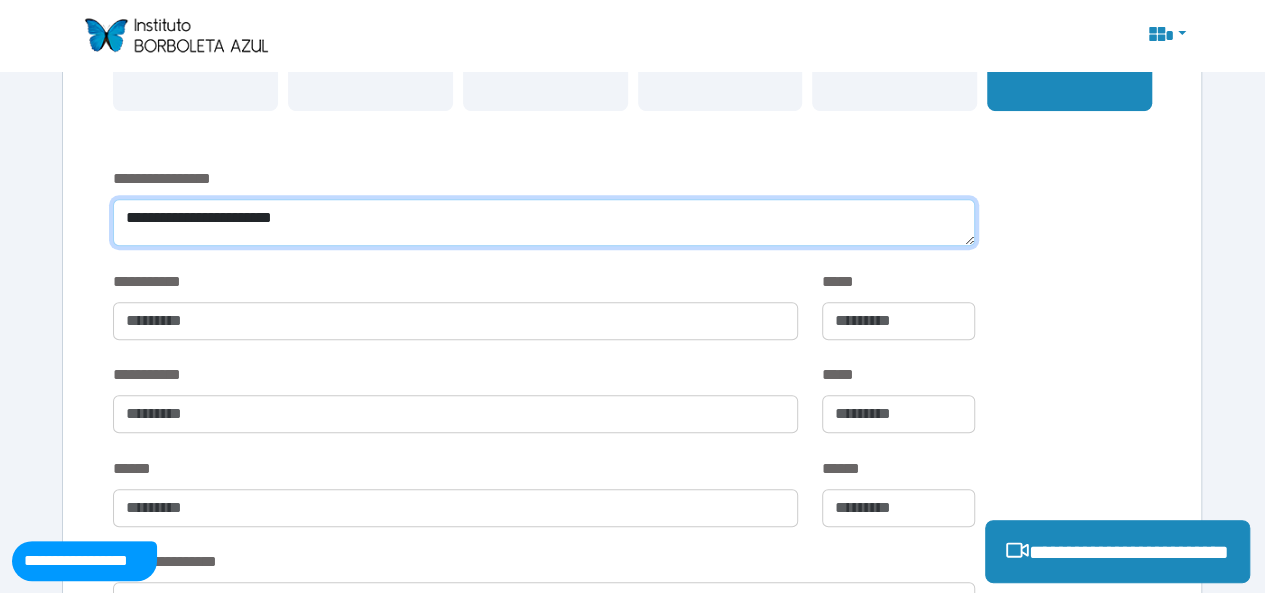 type on "**********" 